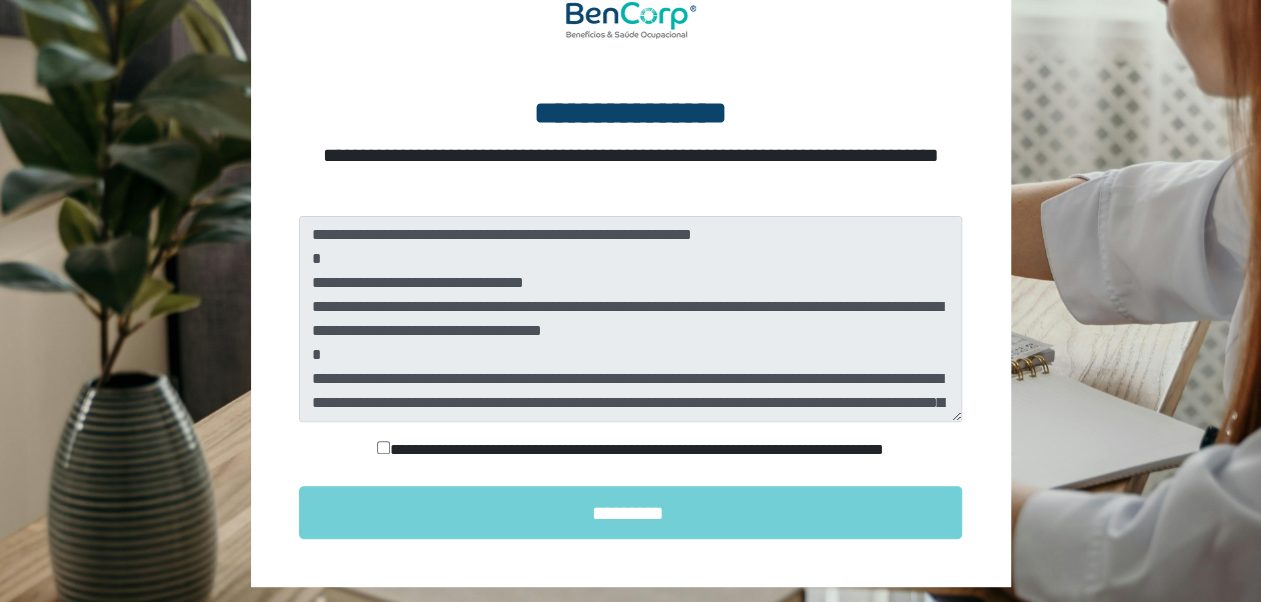 scroll, scrollTop: 200, scrollLeft: 0, axis: vertical 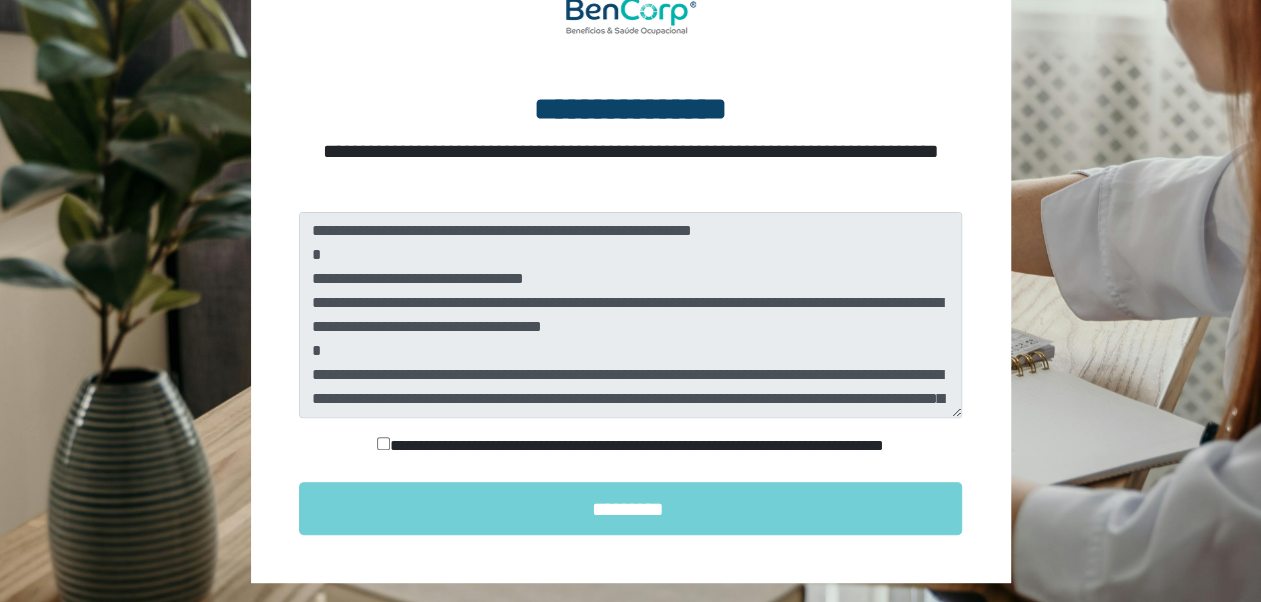 click on "**********" at bounding box center (631, 450) 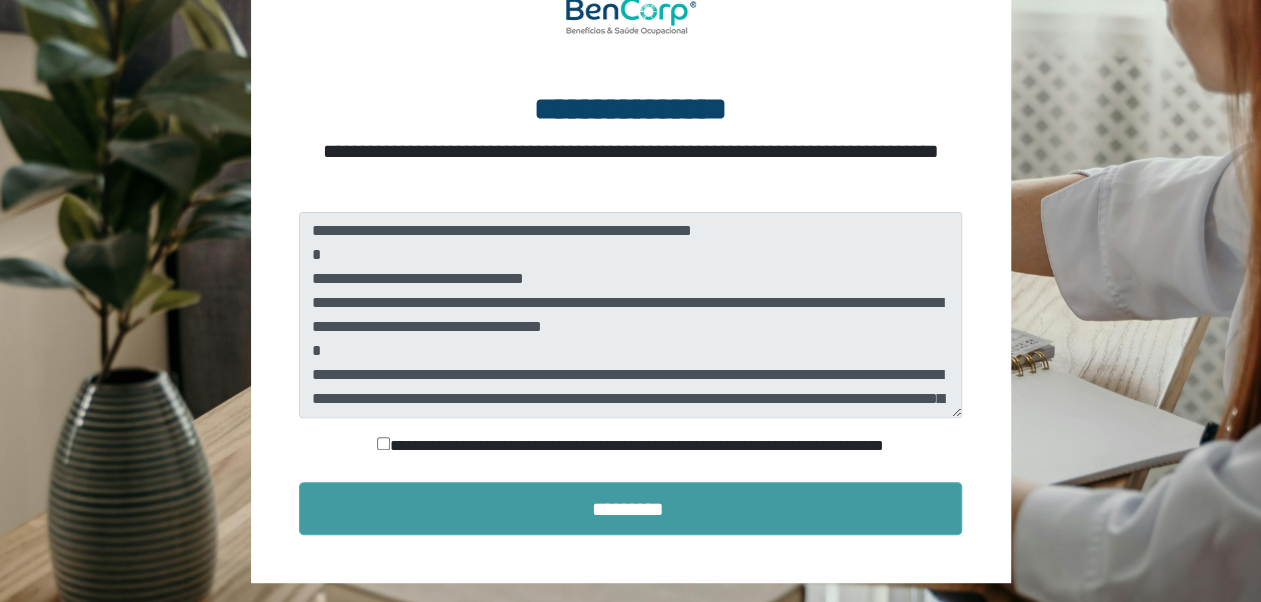 click on "*********" at bounding box center (631, 509) 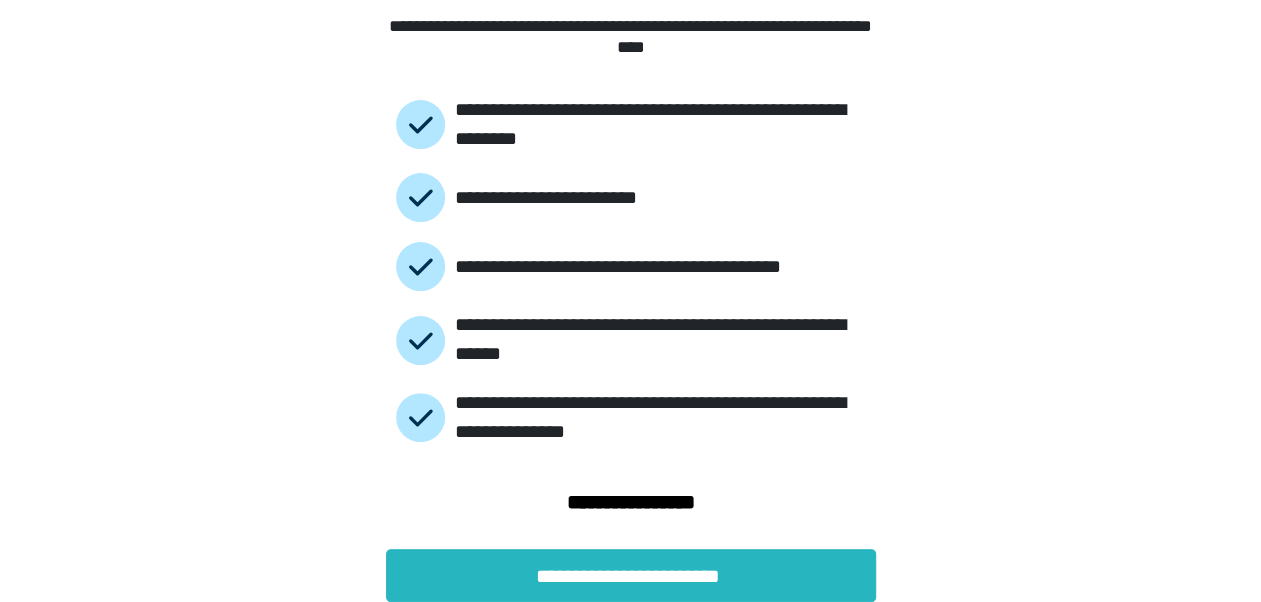 scroll, scrollTop: 139, scrollLeft: 0, axis: vertical 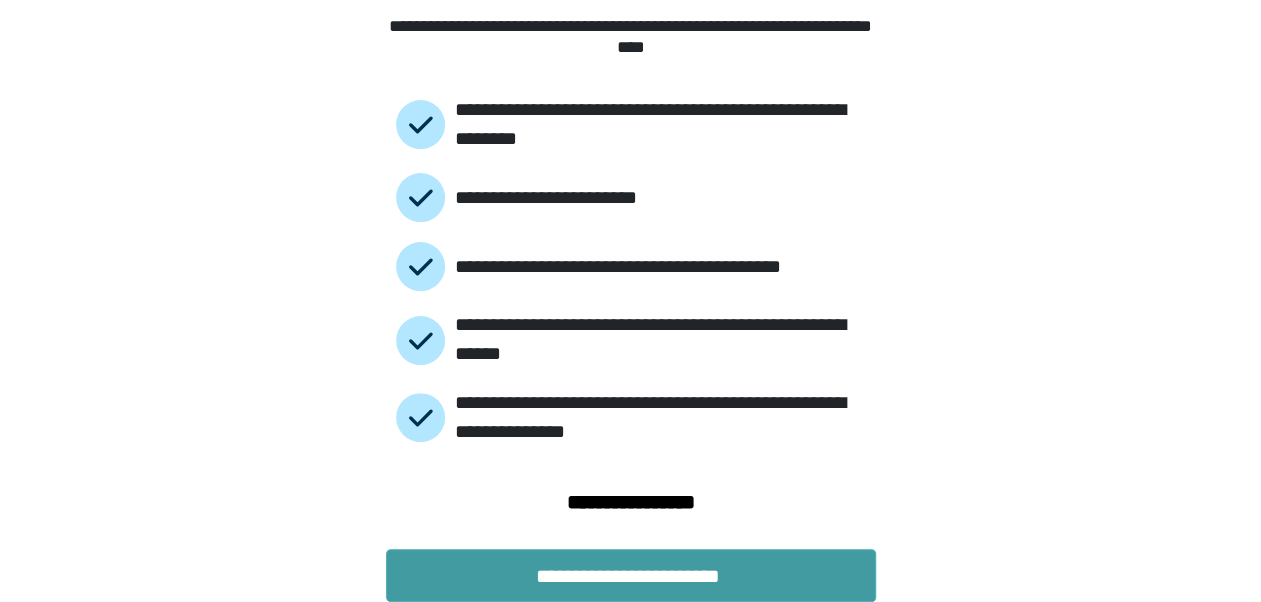 click on "**********" at bounding box center (631, 576) 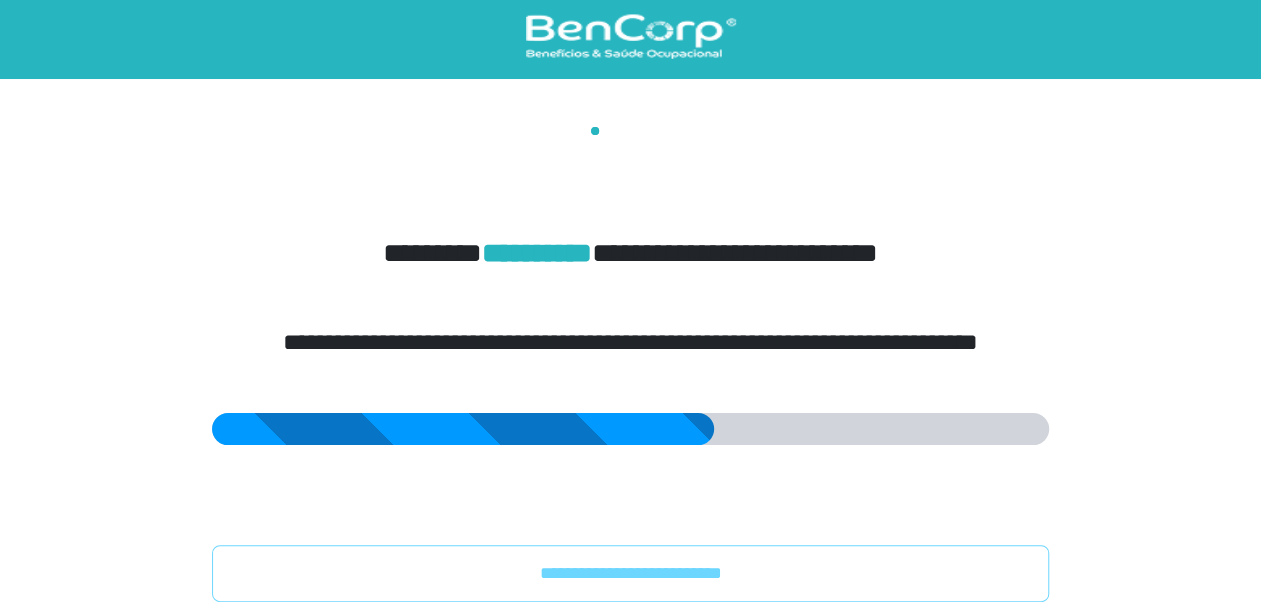 scroll, scrollTop: 0, scrollLeft: 0, axis: both 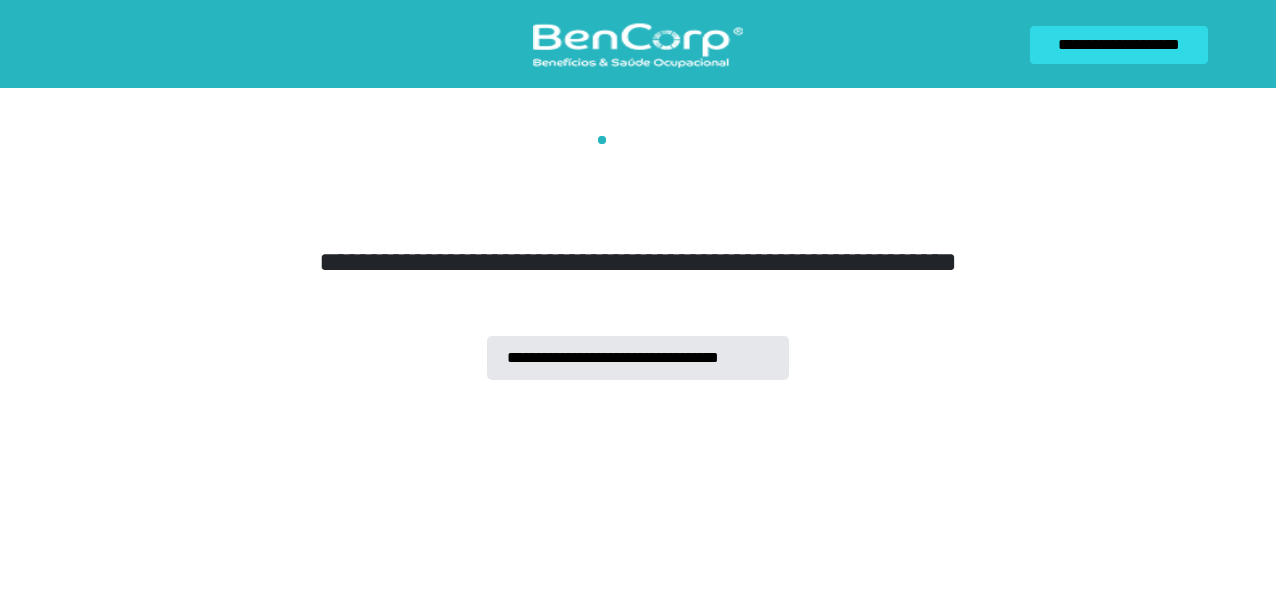 click on "**********" at bounding box center [638, 190] 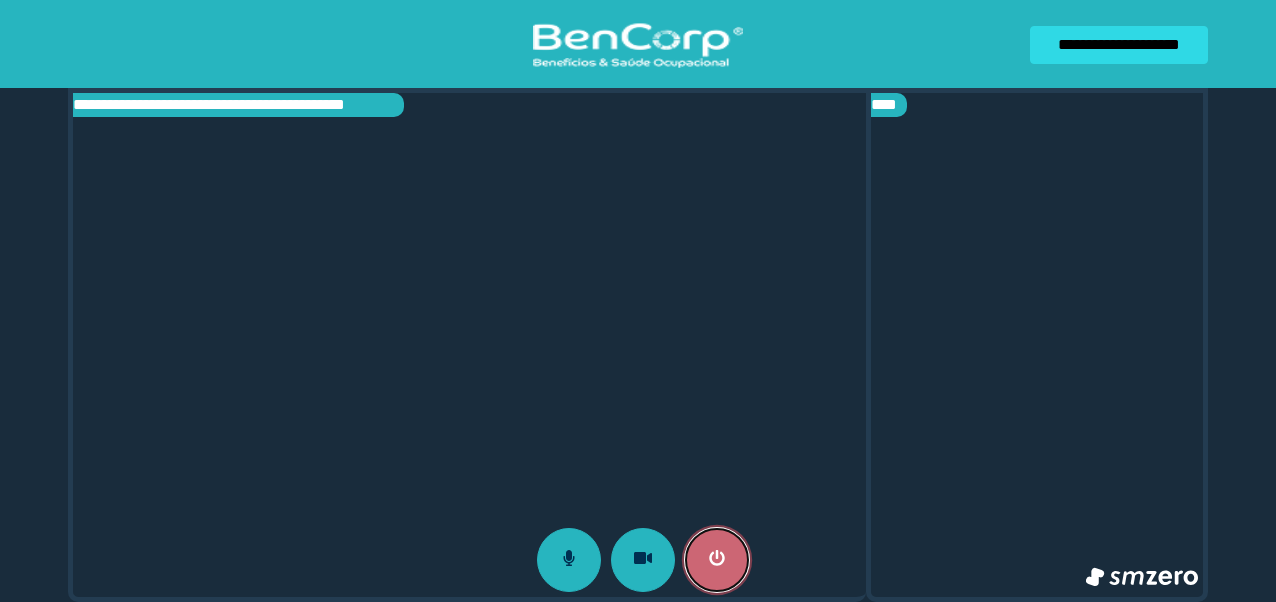 click at bounding box center [717, 560] 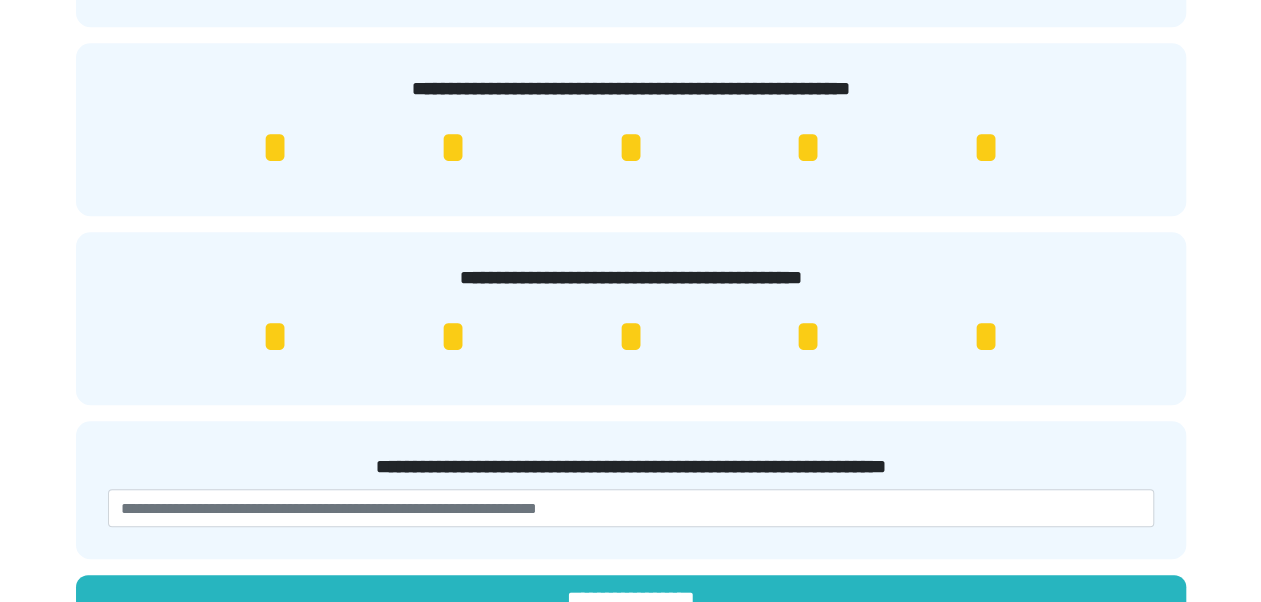 scroll, scrollTop: 632, scrollLeft: 0, axis: vertical 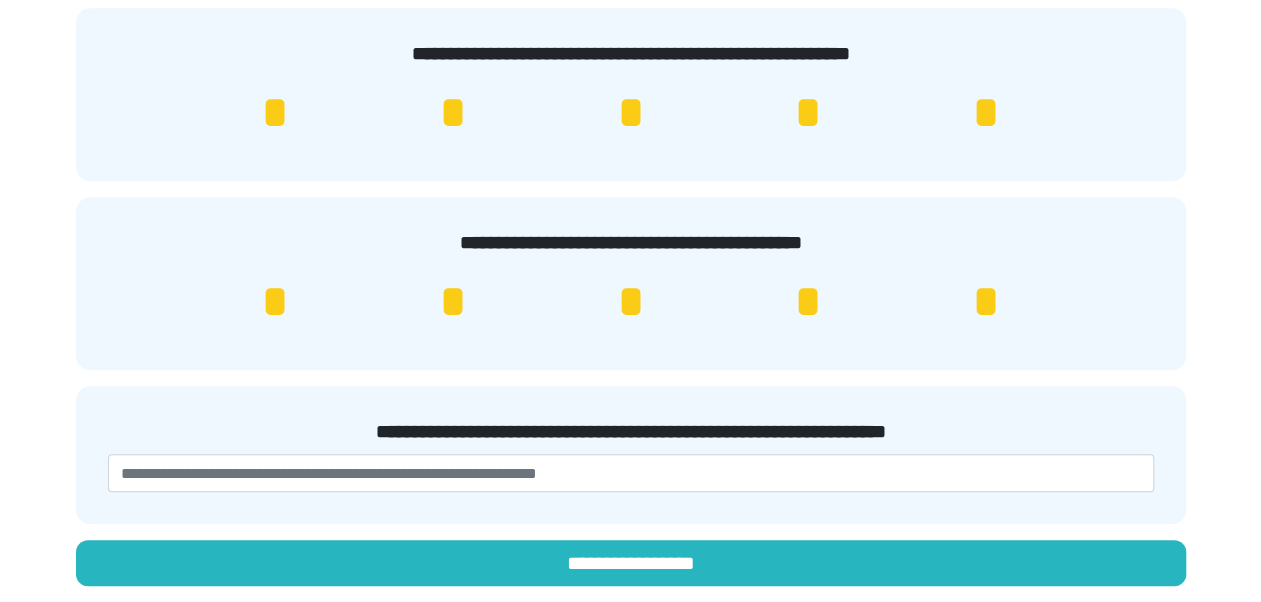 click on "*" at bounding box center (986, 302) 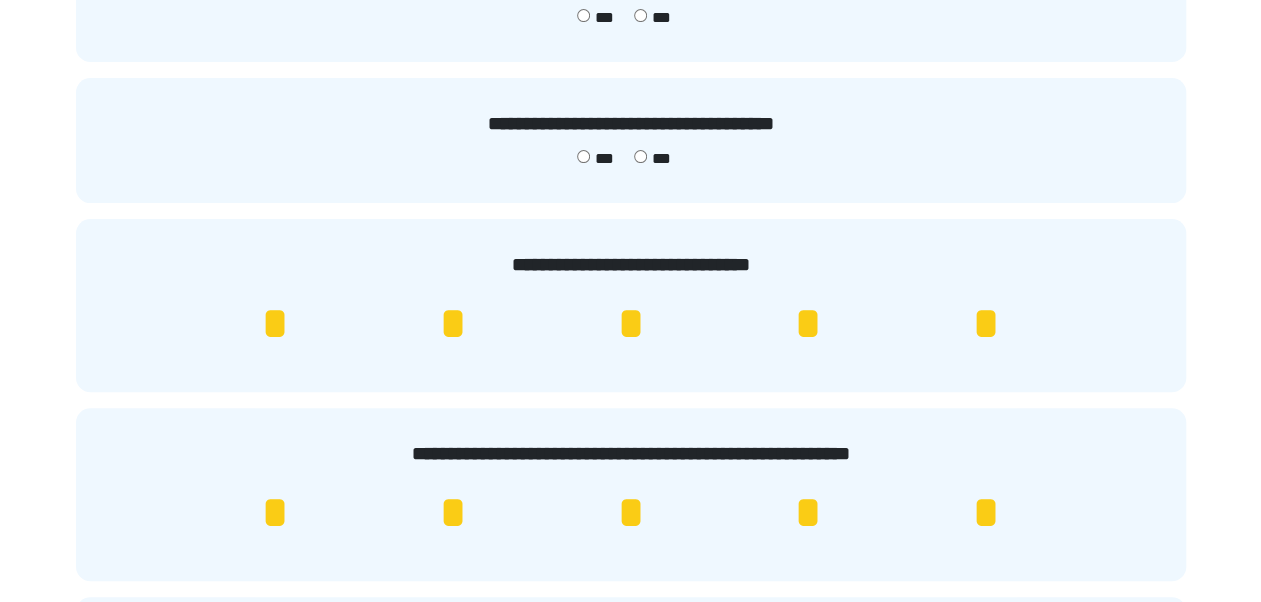 click on "*" at bounding box center [986, 324] 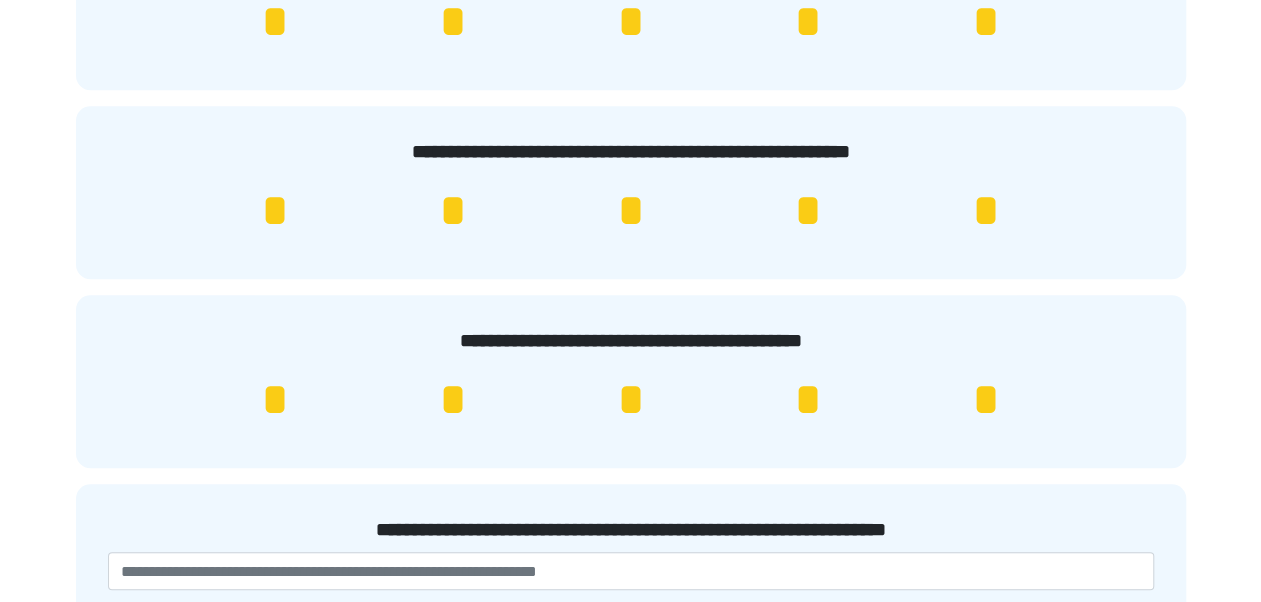scroll, scrollTop: 632, scrollLeft: 0, axis: vertical 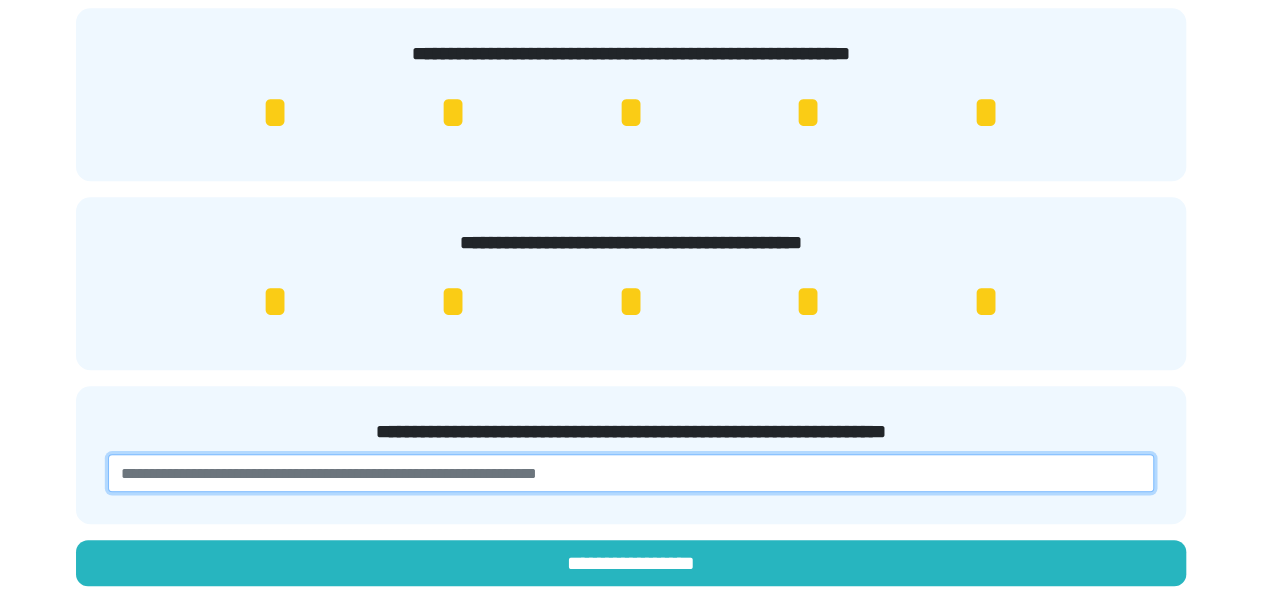 click at bounding box center [631, 473] 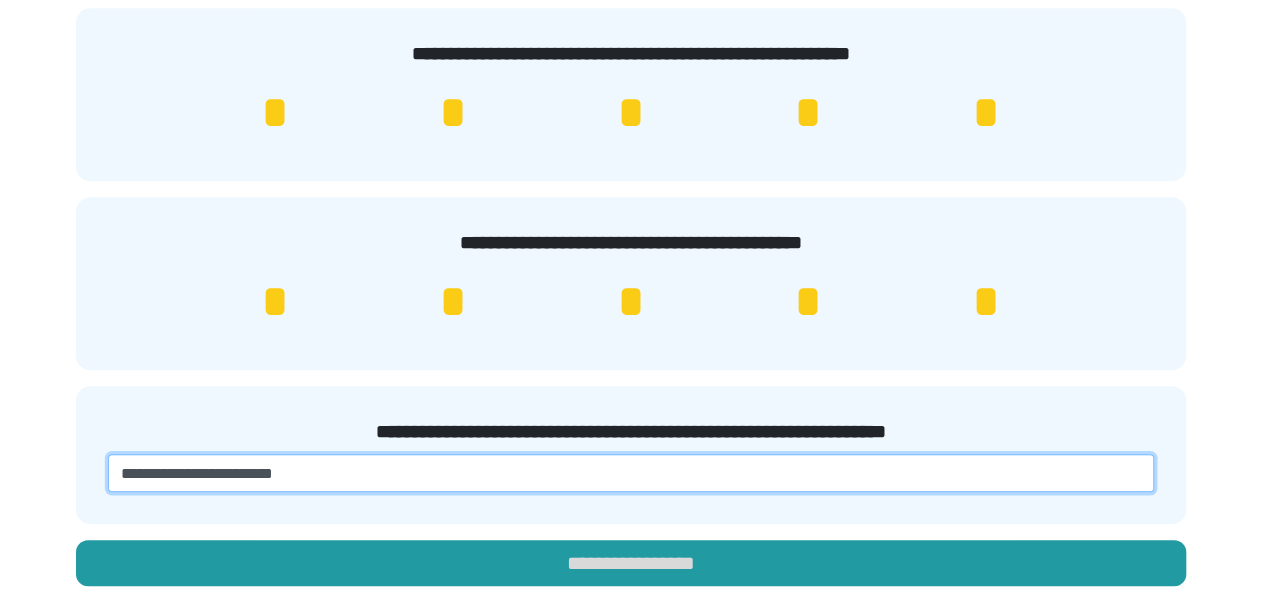 type on "**********" 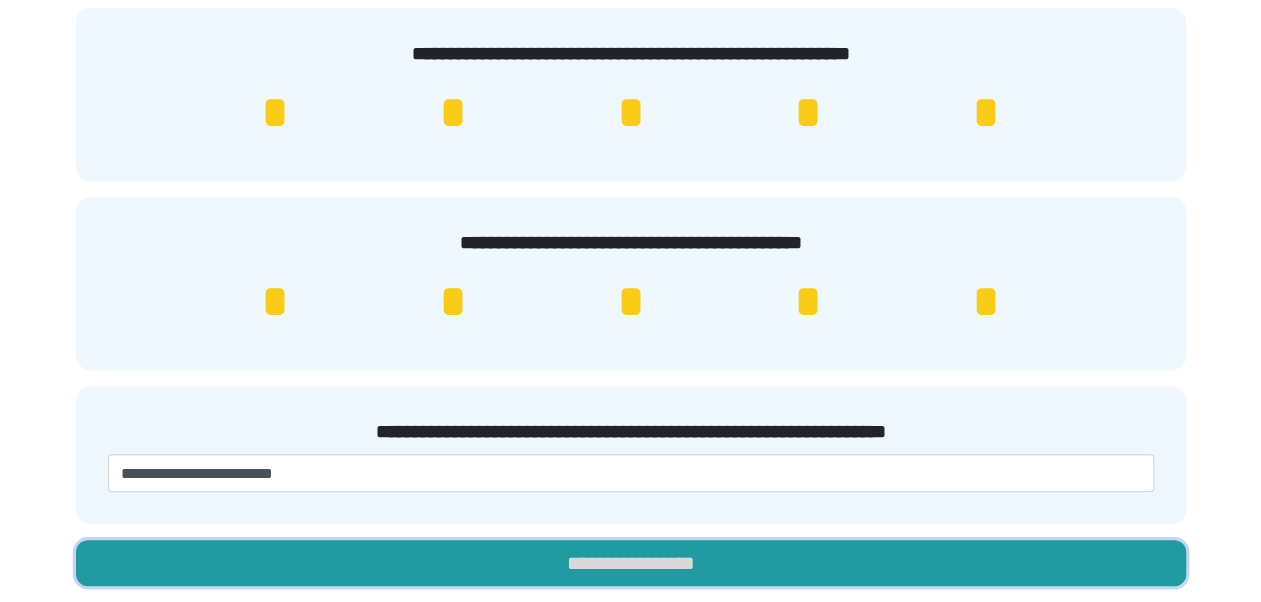 click on "**********" at bounding box center [631, 563] 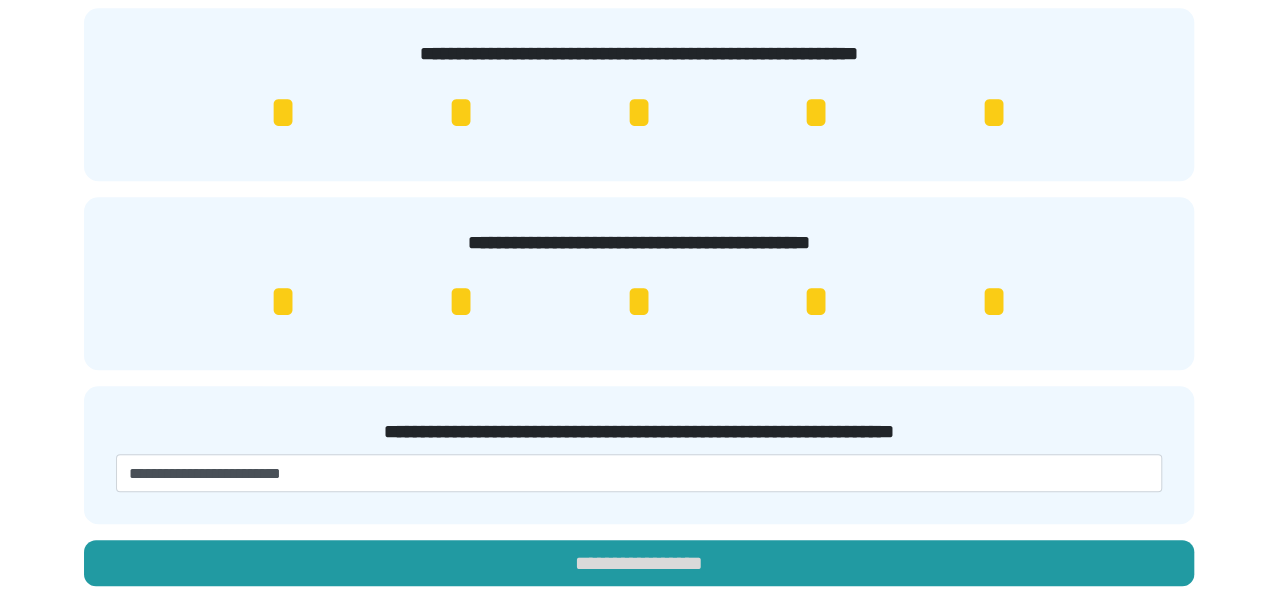 scroll, scrollTop: 0, scrollLeft: 0, axis: both 